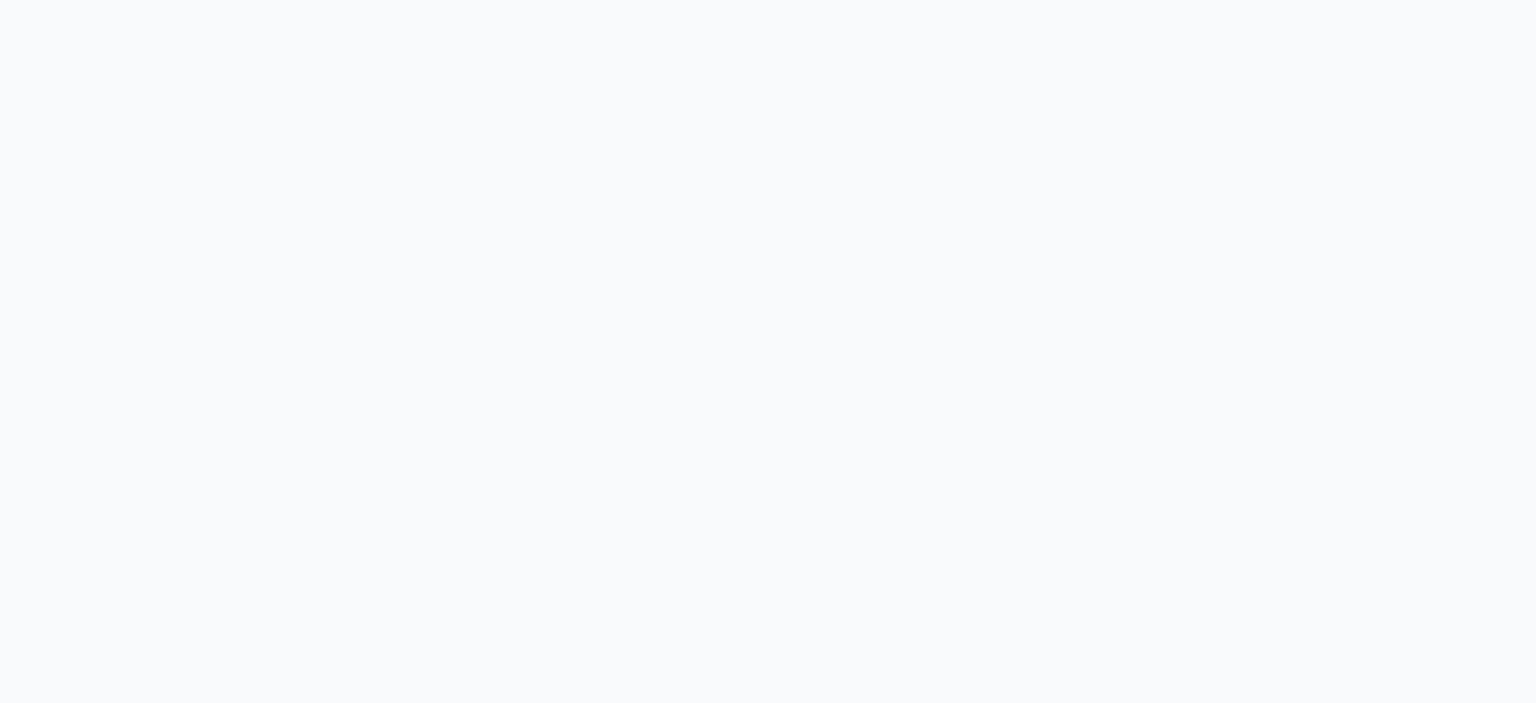 scroll, scrollTop: 0, scrollLeft: 0, axis: both 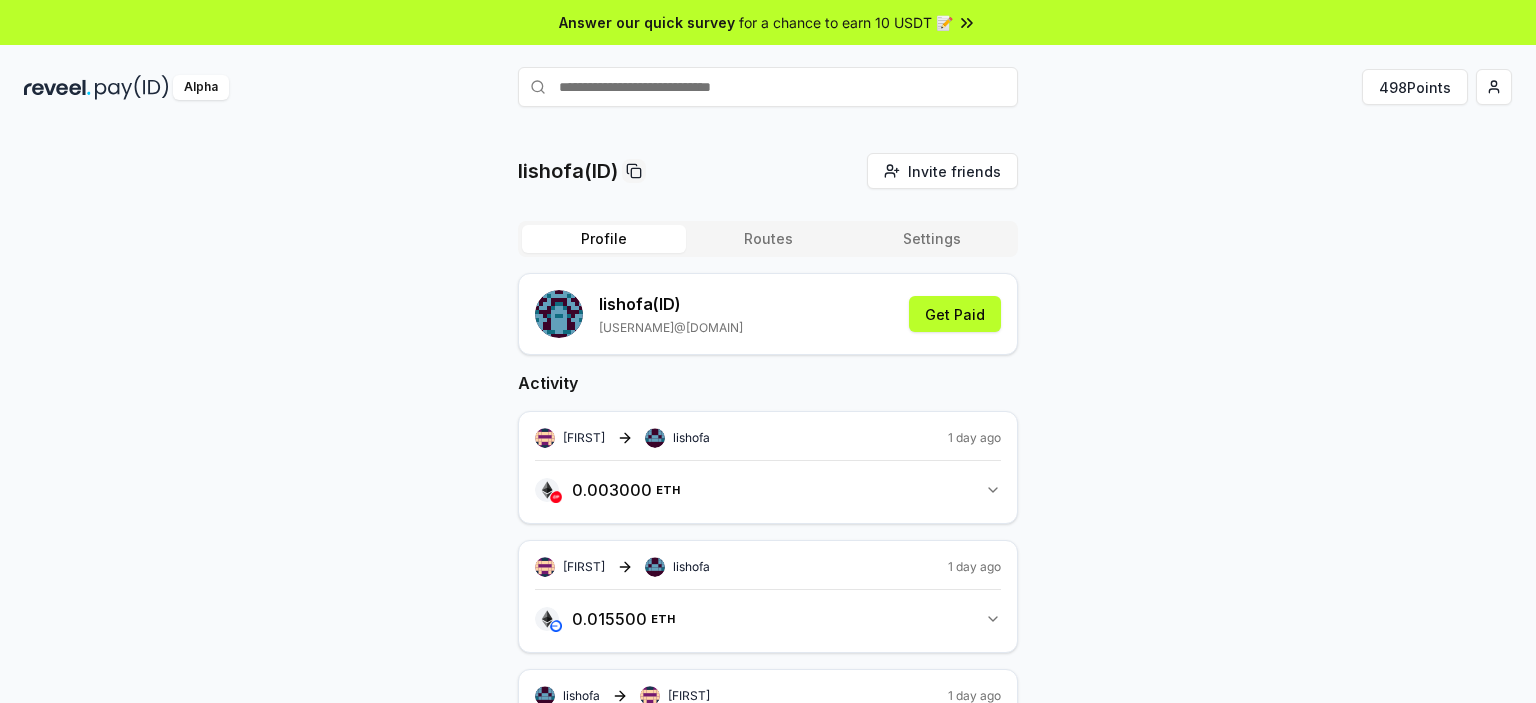 click at bounding box center (768, 87) 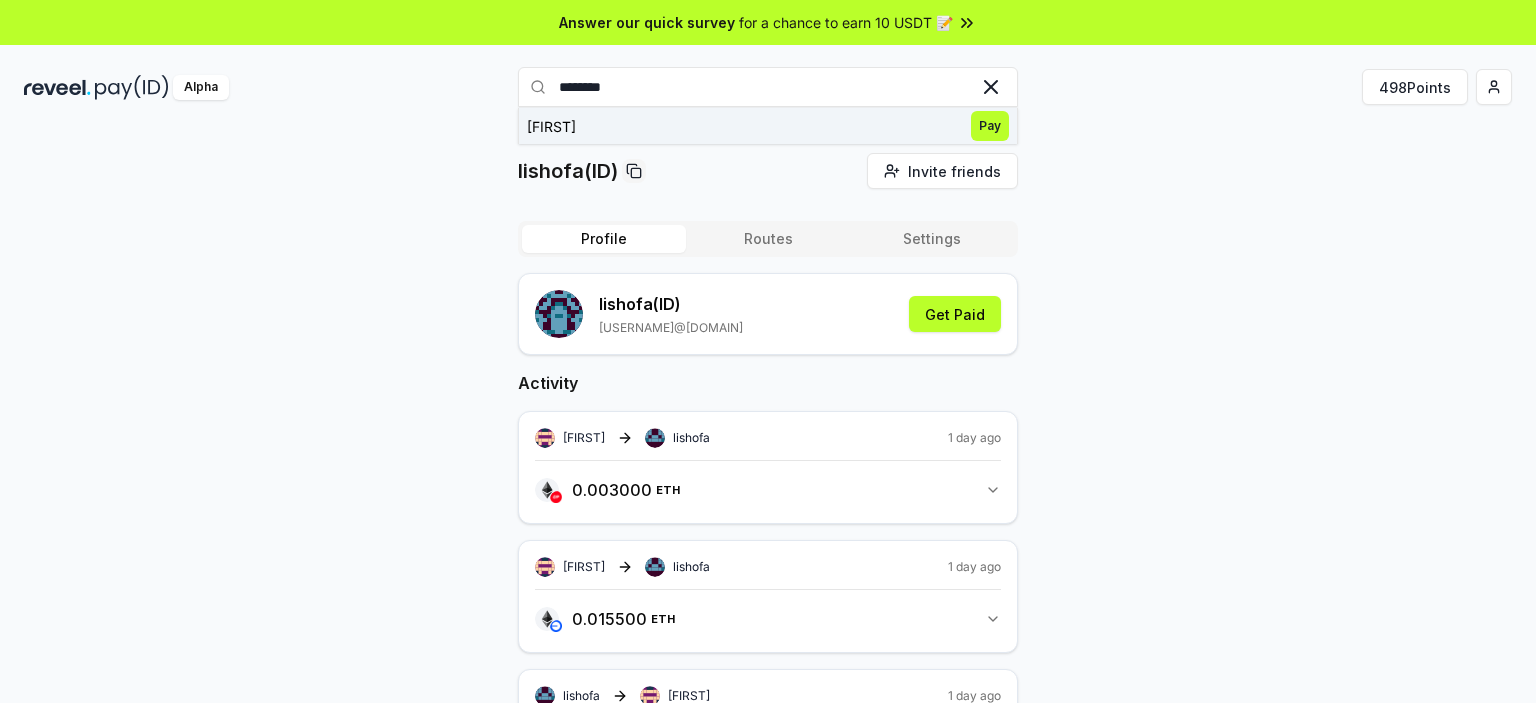 type on "********" 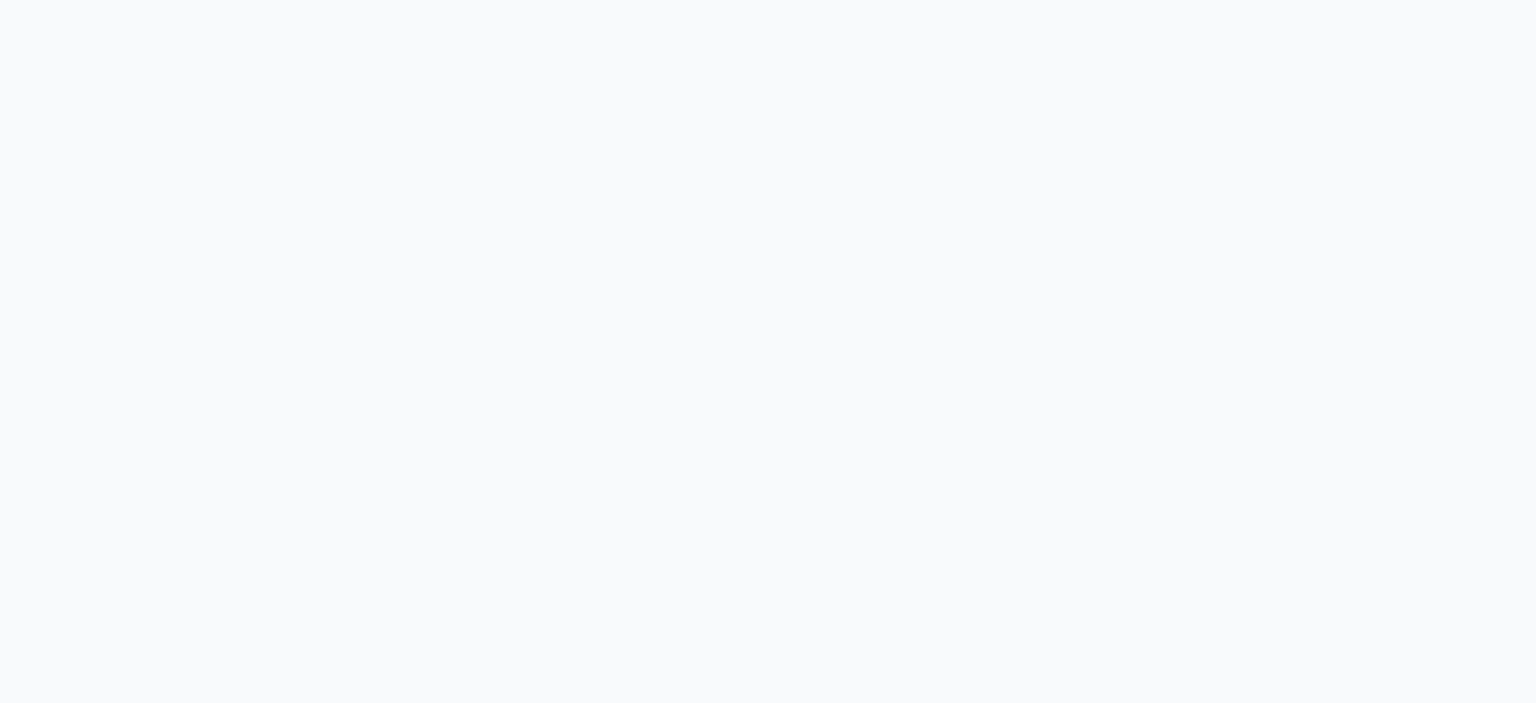 scroll, scrollTop: 0, scrollLeft: 0, axis: both 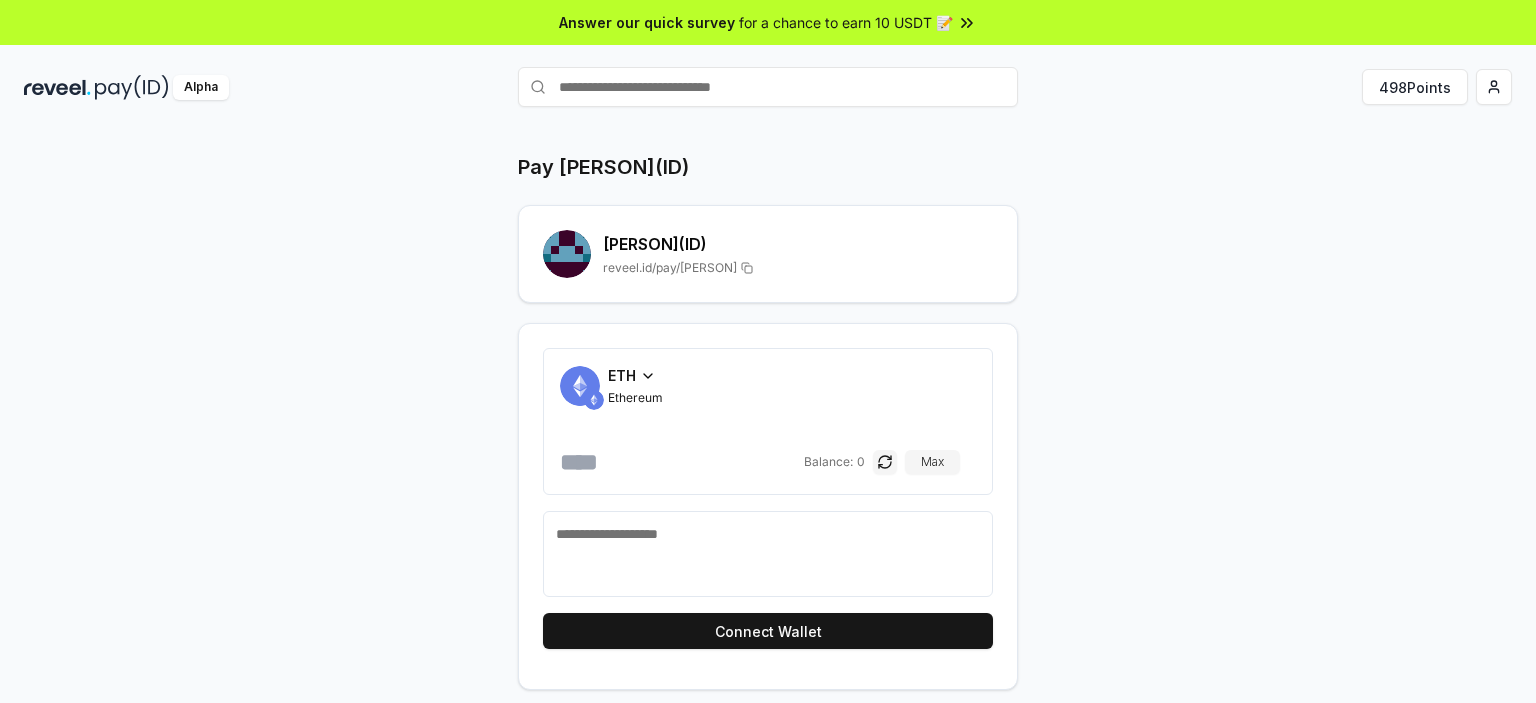 click 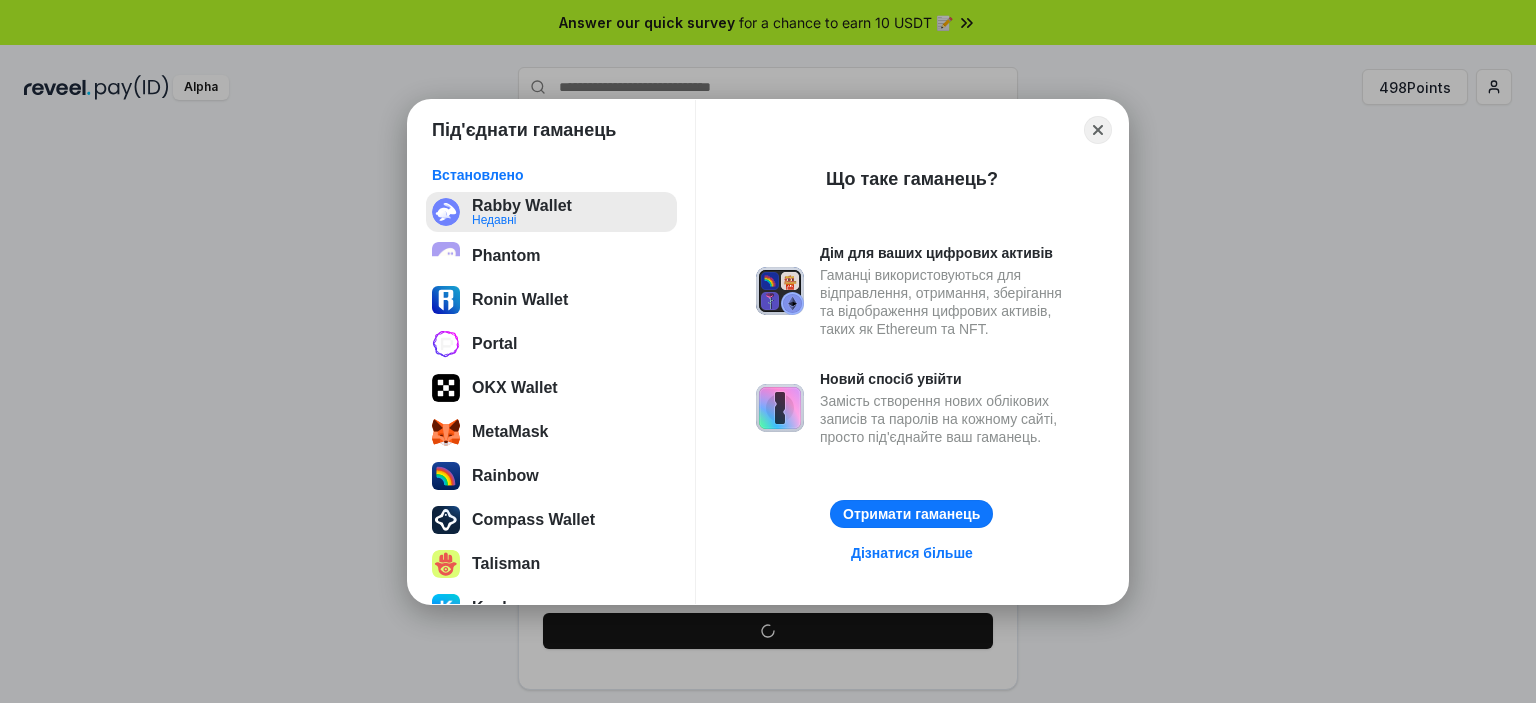 click on "Rabby Wallet Недавні" at bounding box center (551, 212) 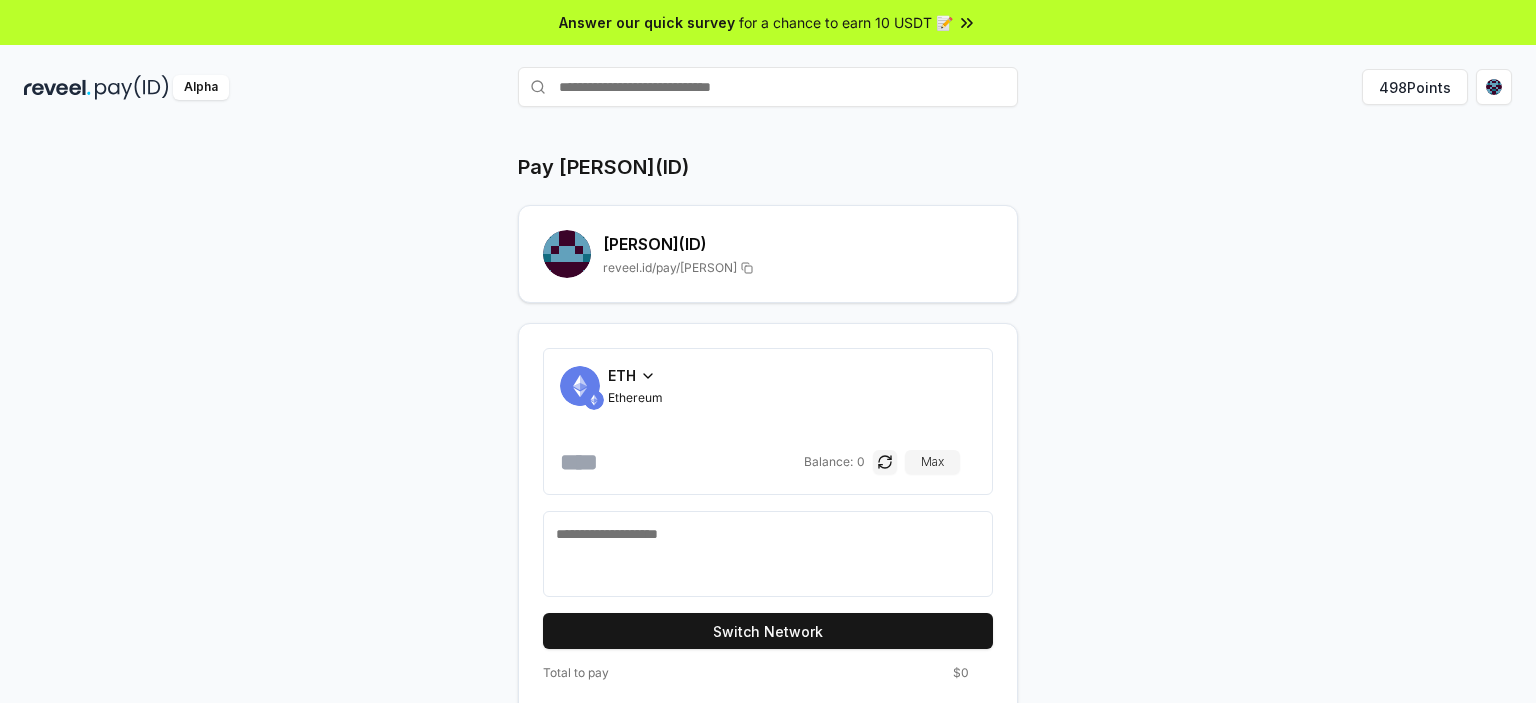 click 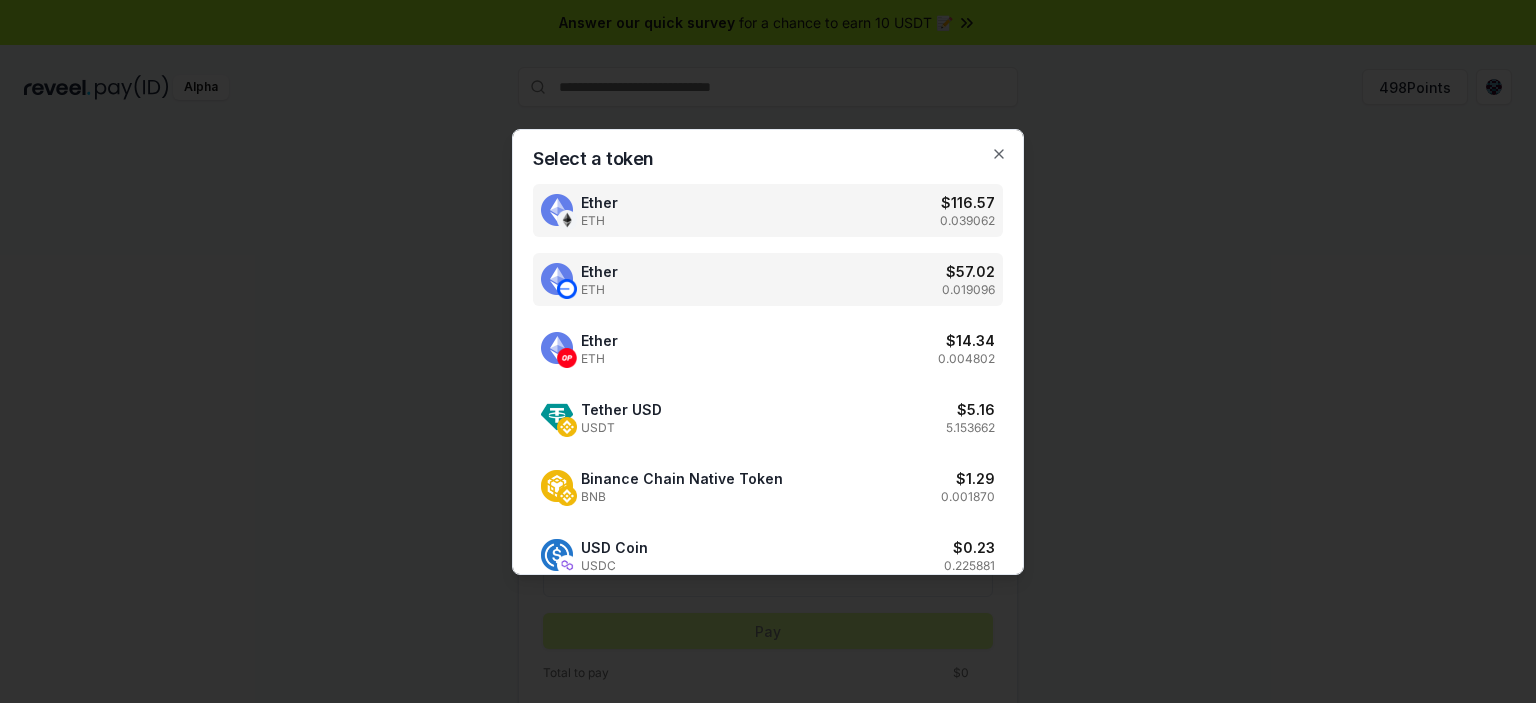 click on "Ether ETH $ 57.02 0.019096" at bounding box center (768, 279) 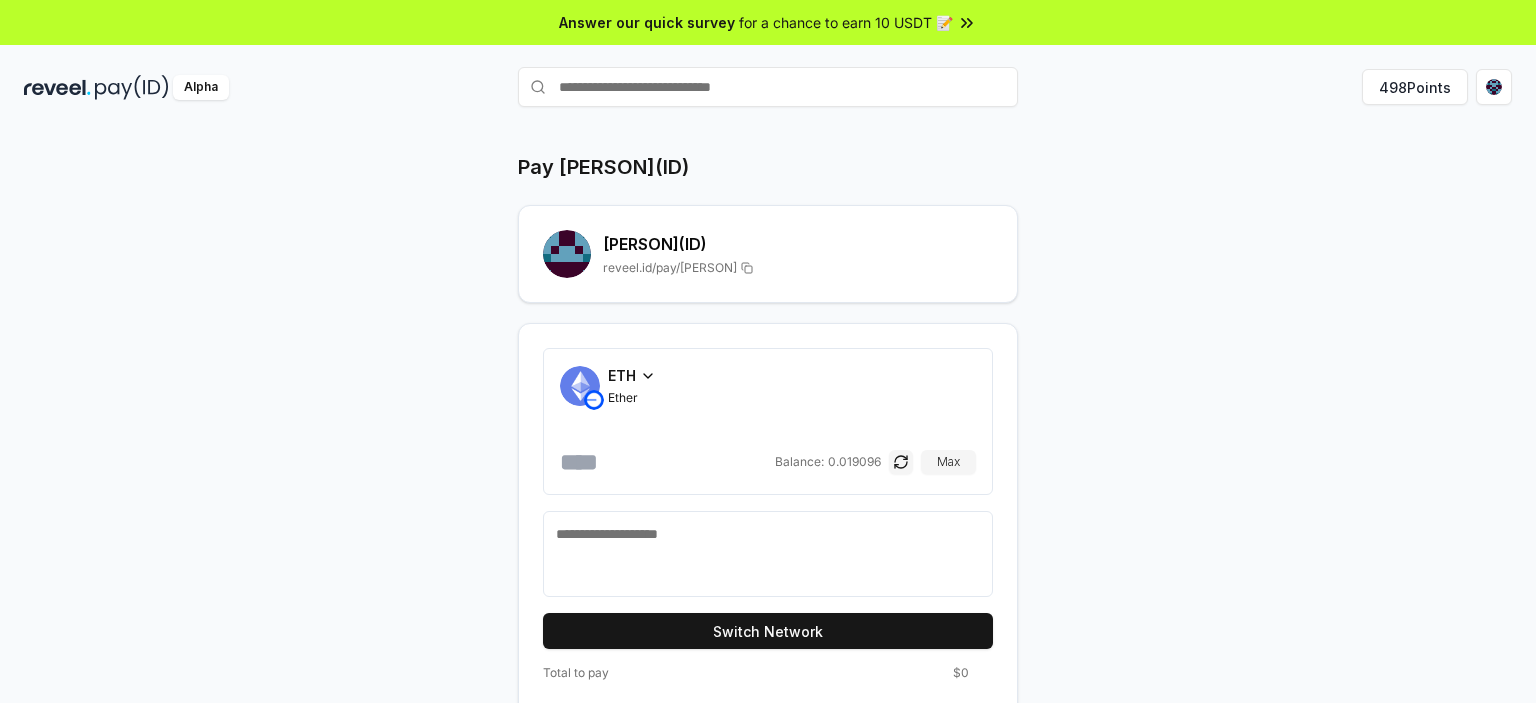 click at bounding box center [665, 462] 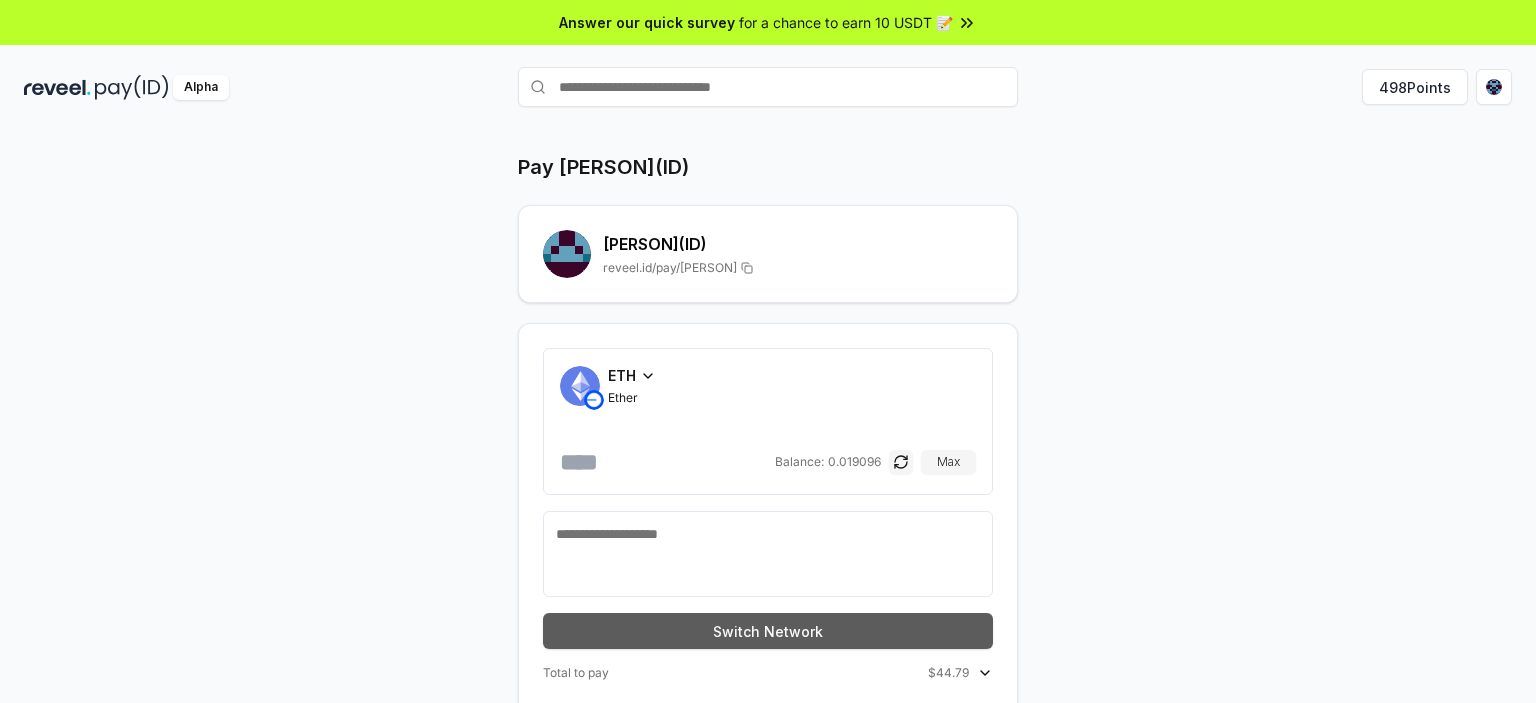 type on "*****" 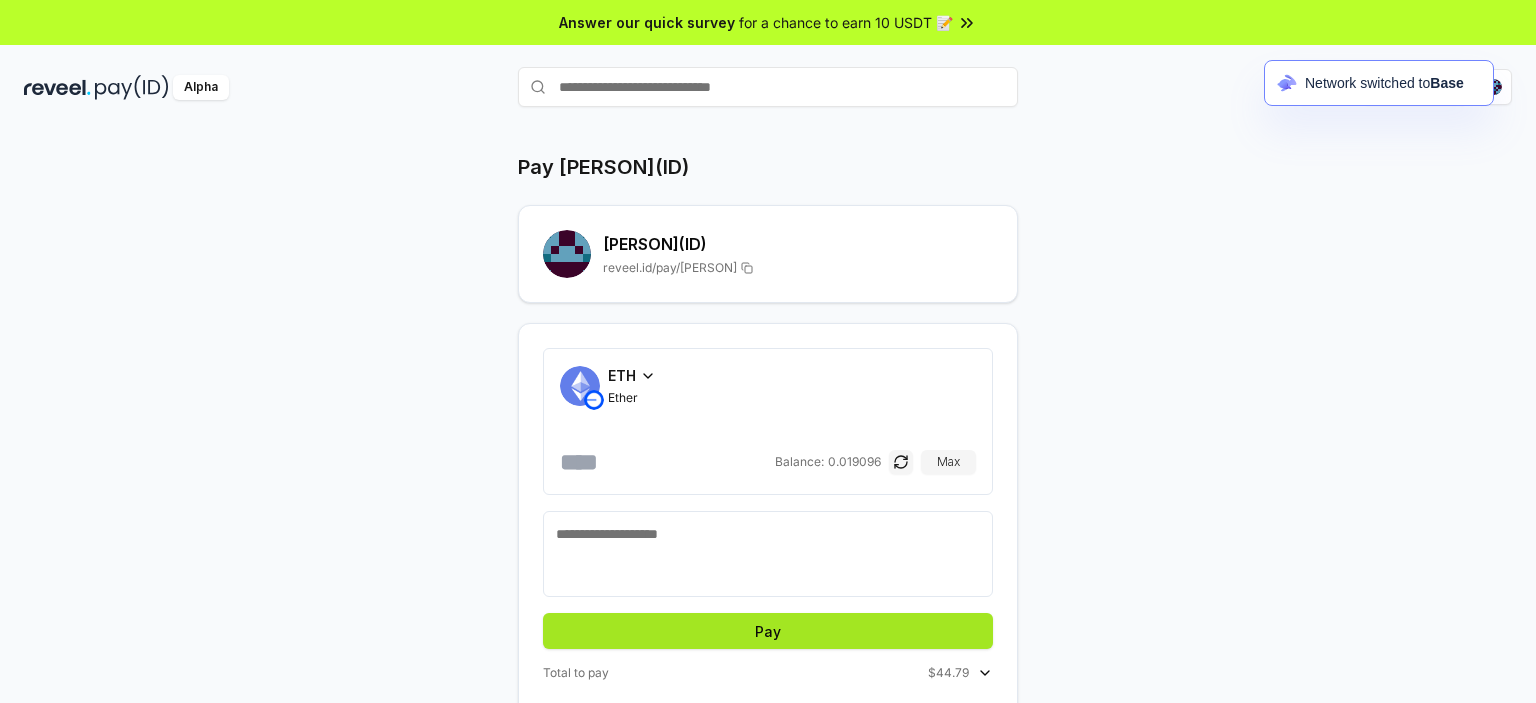 click on "Pay" at bounding box center (768, 631) 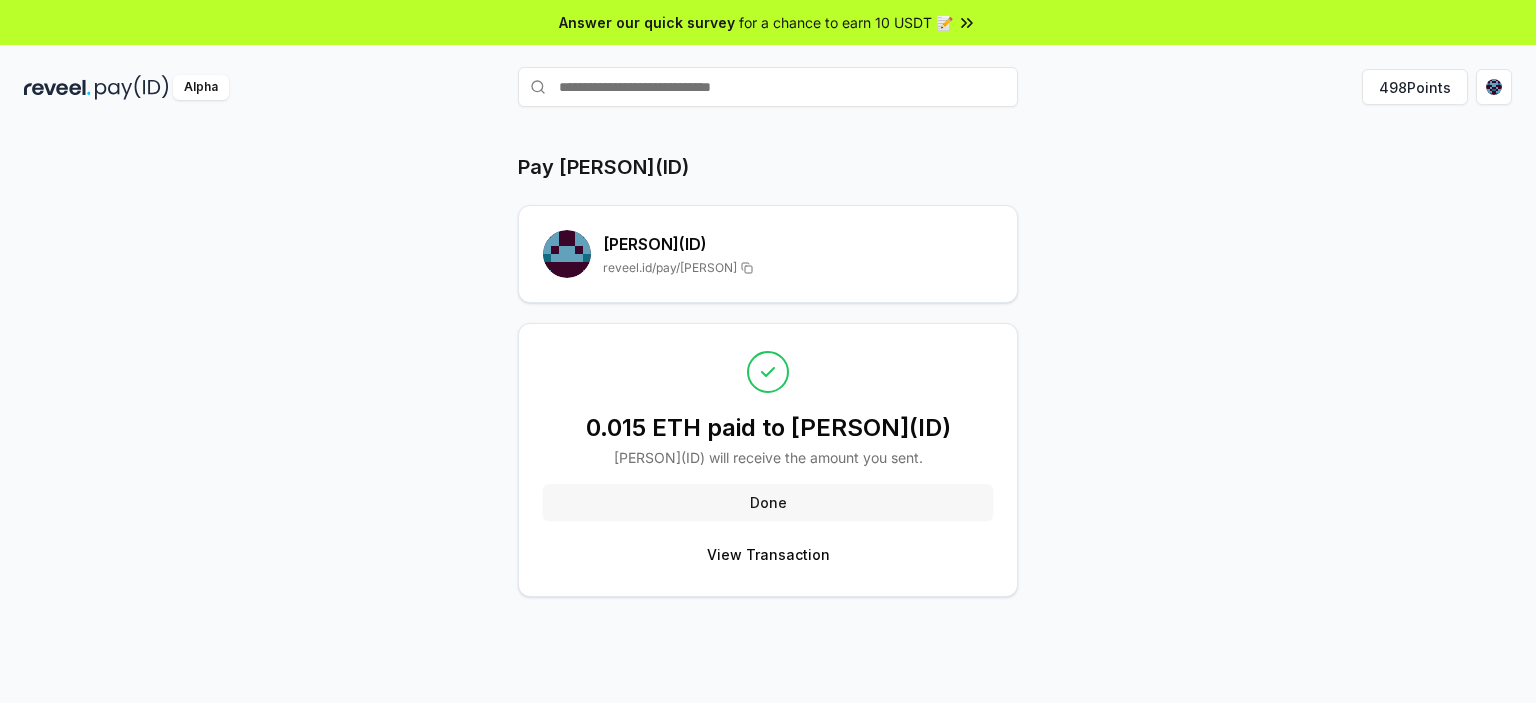 click on "Done" at bounding box center (768, 502) 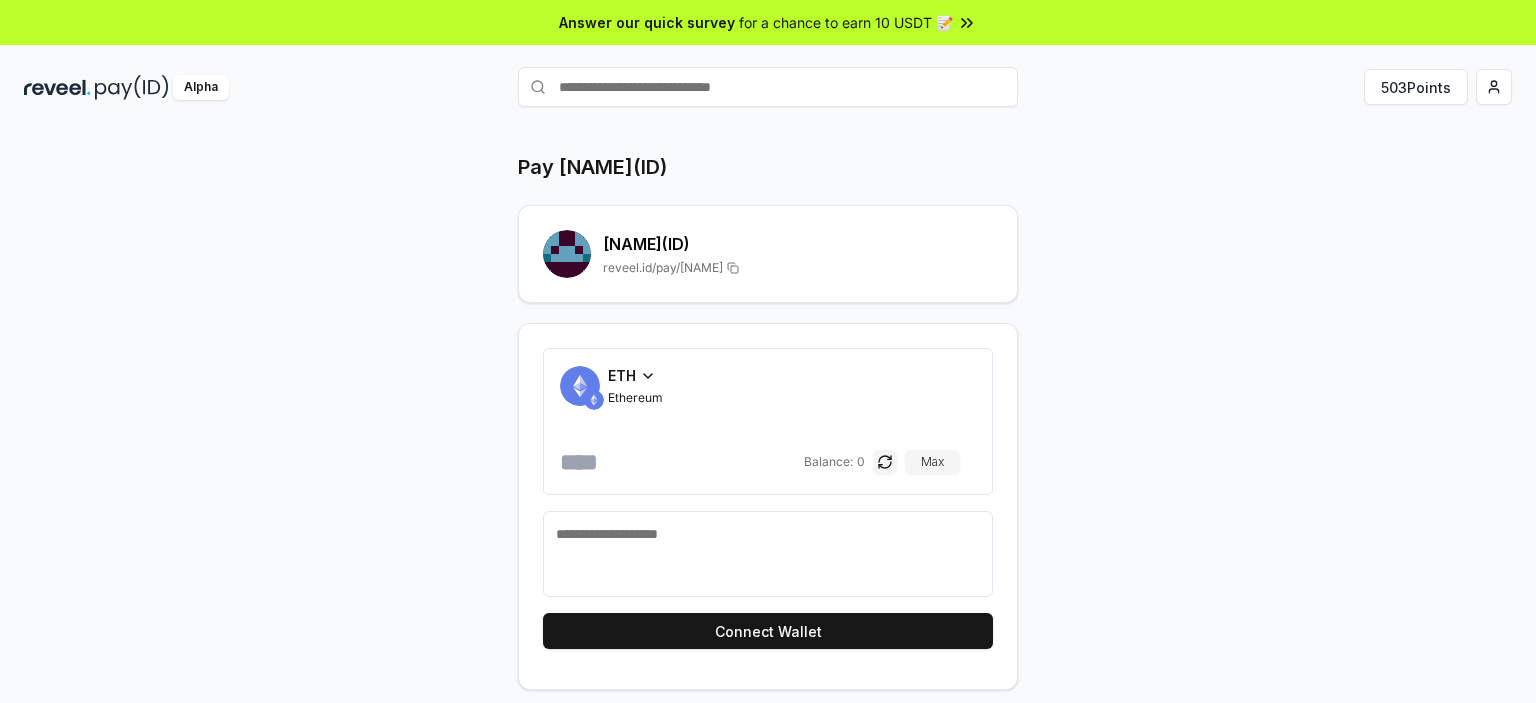 scroll, scrollTop: 0, scrollLeft: 0, axis: both 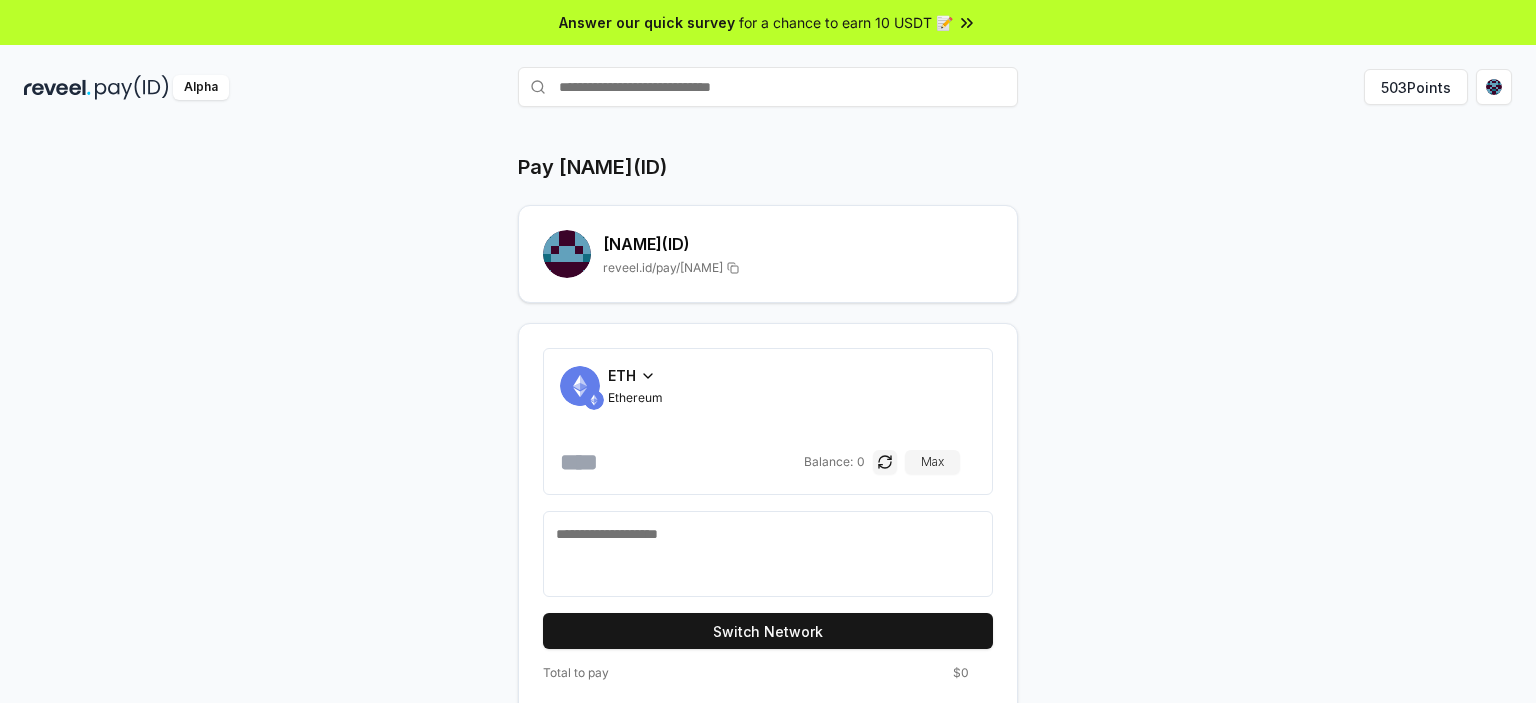 click on "Ethereum" at bounding box center (635, 398) 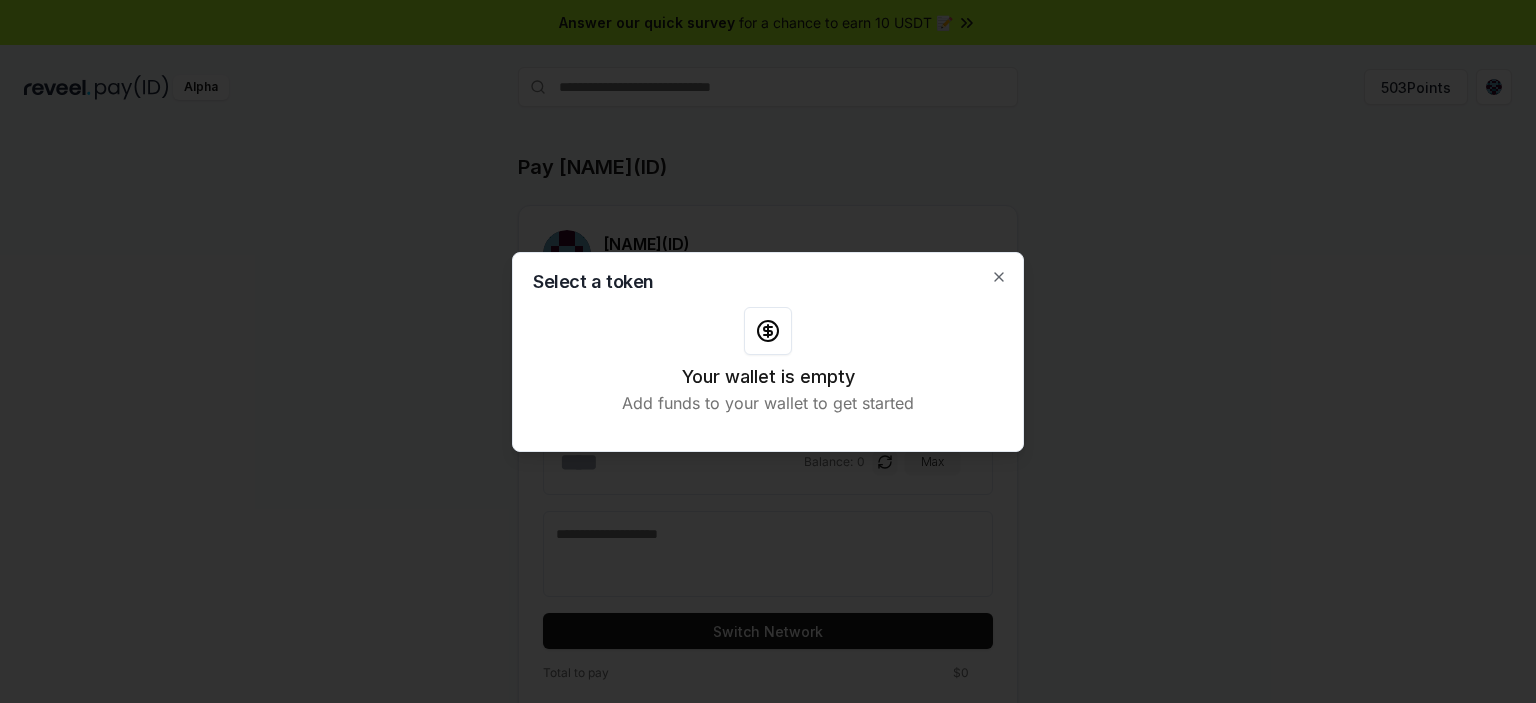 click on "Select a token Your wallet is empty Add funds to your wallet to get started Close" at bounding box center [768, 352] 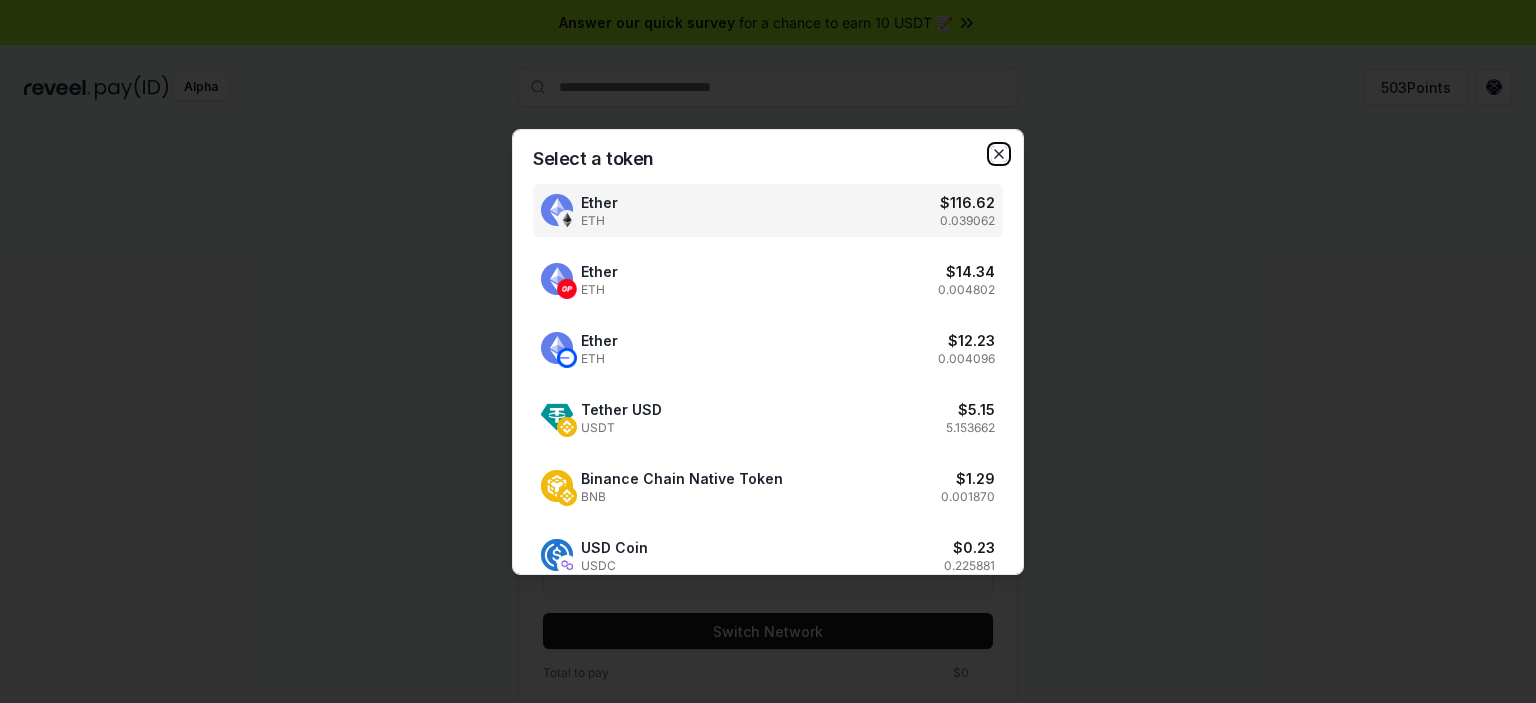 click 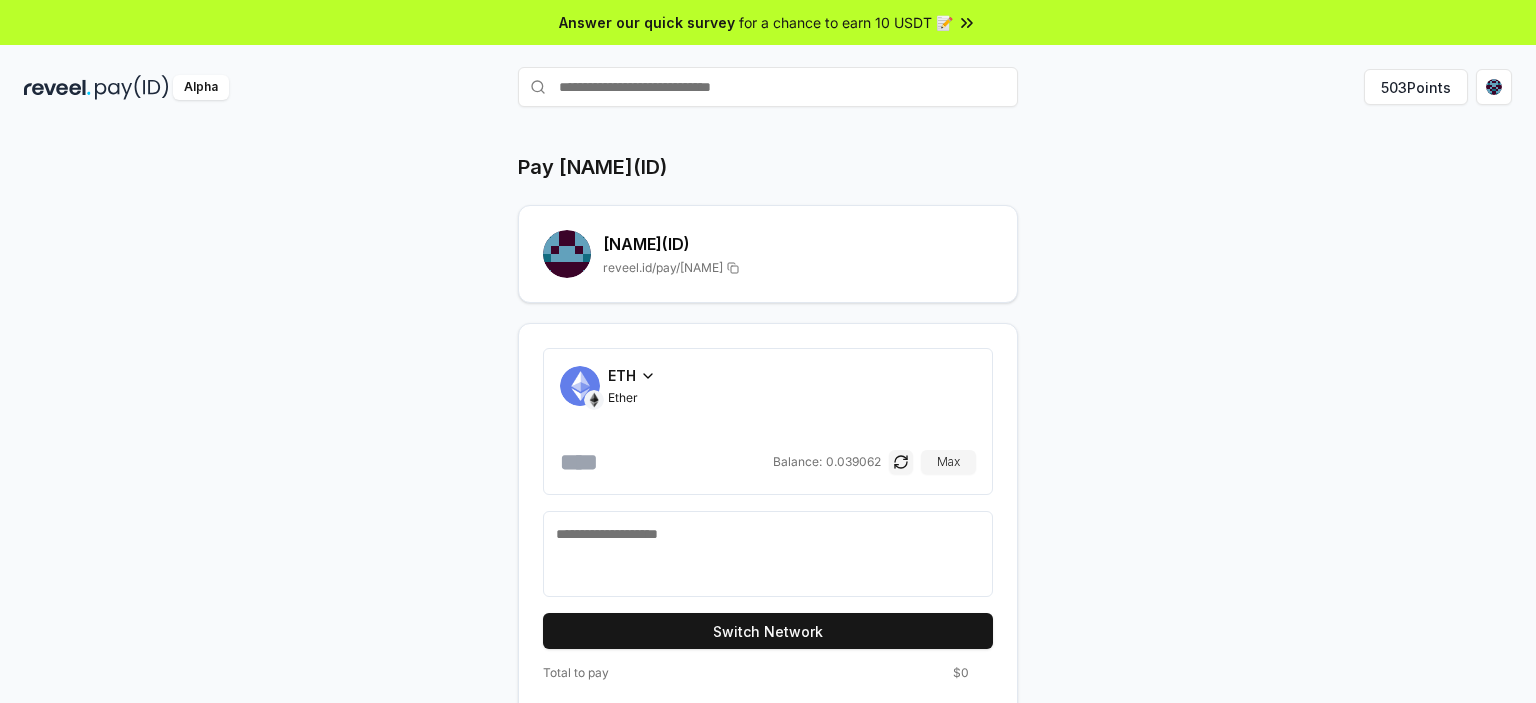 scroll, scrollTop: 0, scrollLeft: 0, axis: both 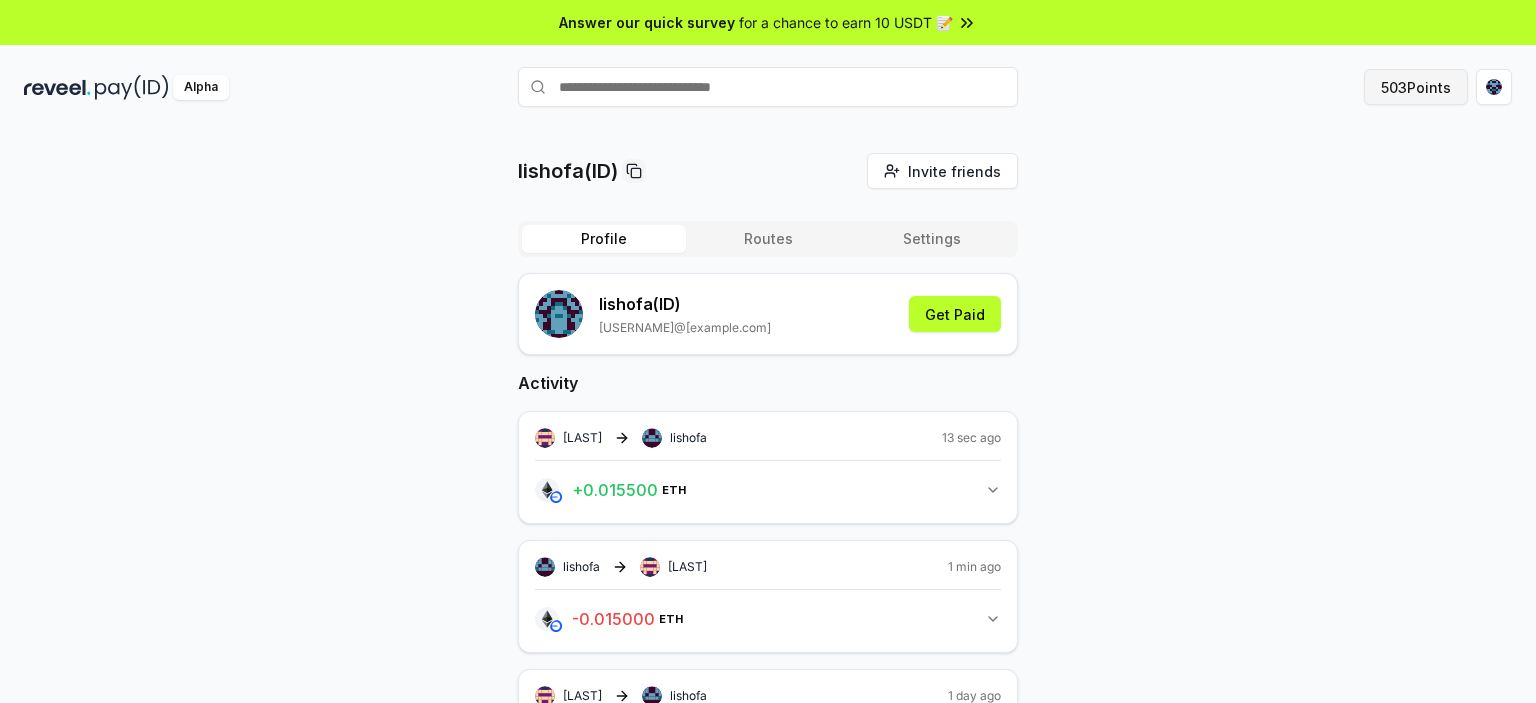 click on "503  Points" at bounding box center (1416, 87) 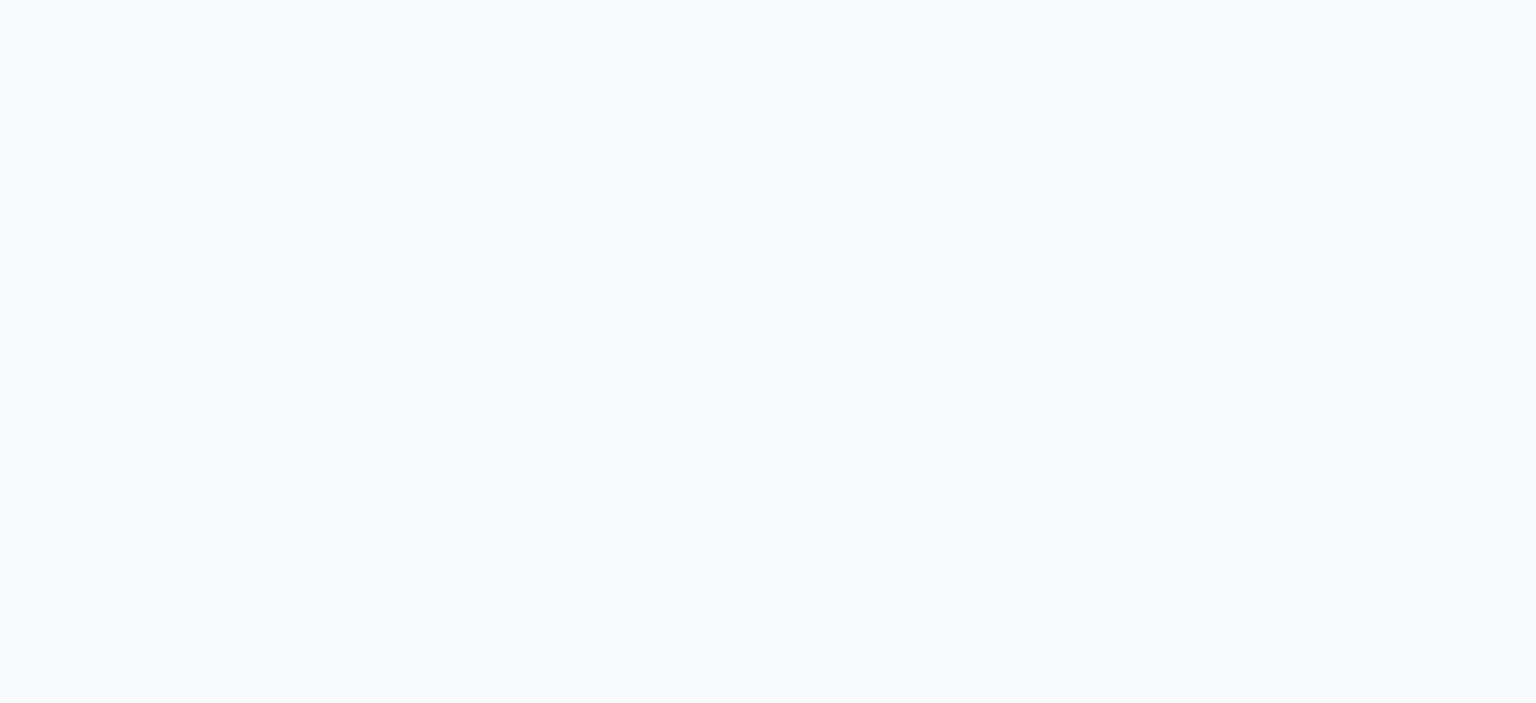 scroll, scrollTop: 0, scrollLeft: 0, axis: both 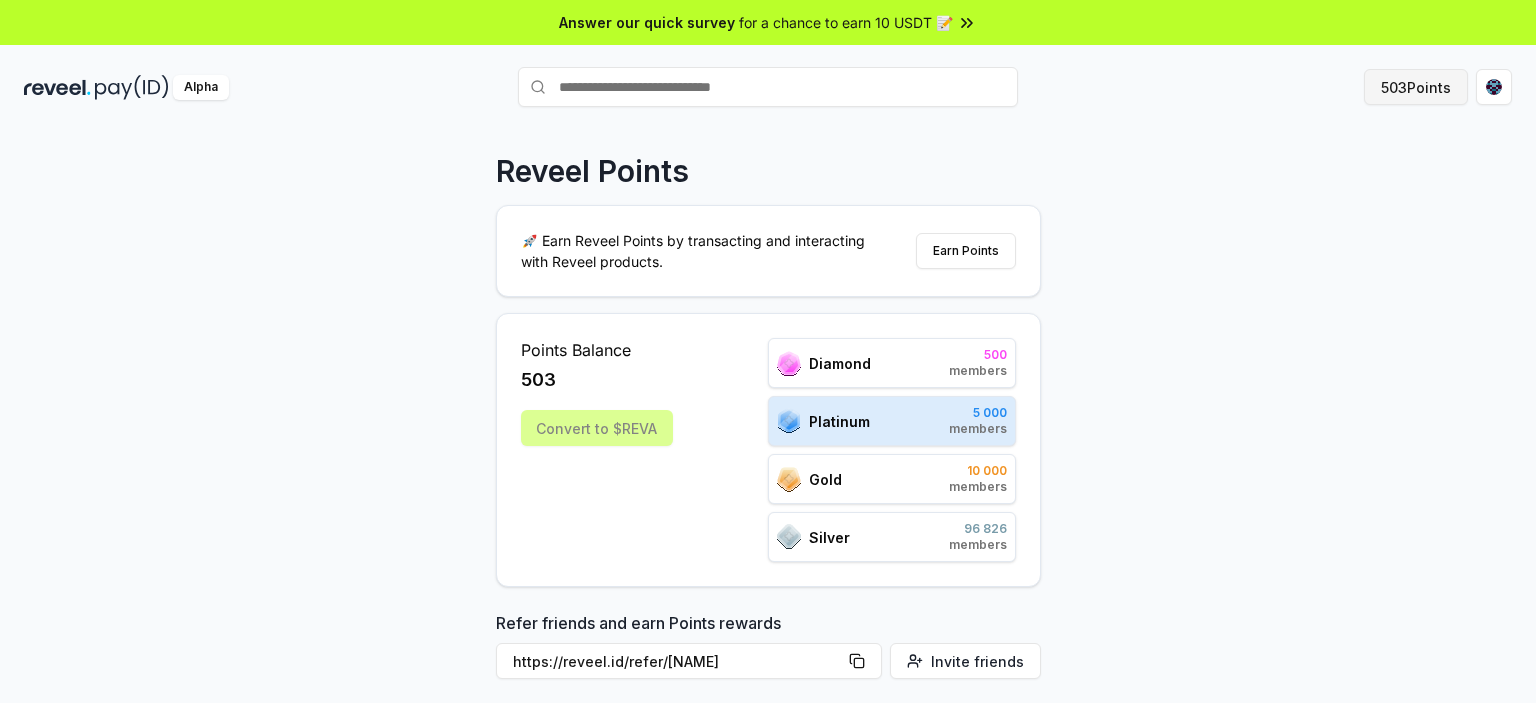 click on "503  Points" at bounding box center [1416, 87] 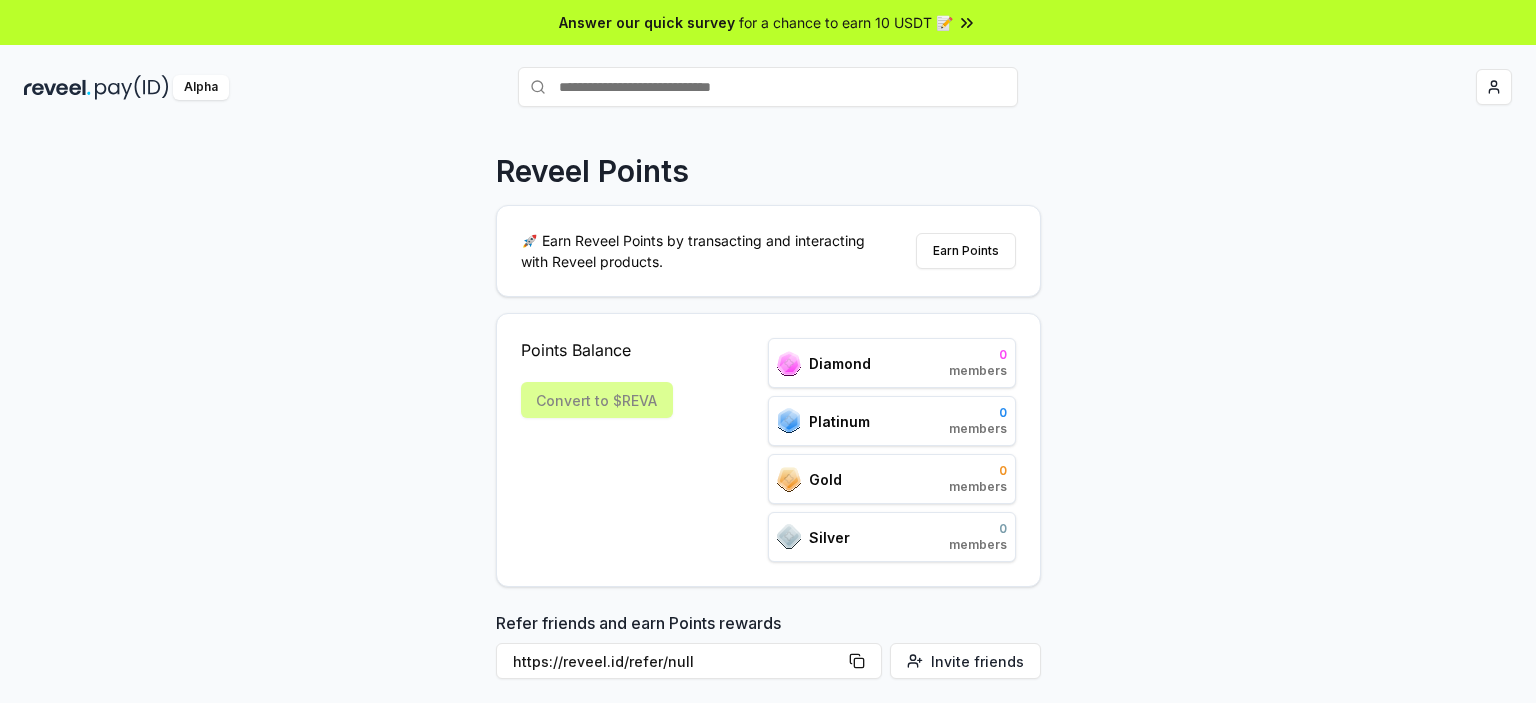 scroll, scrollTop: 0, scrollLeft: 0, axis: both 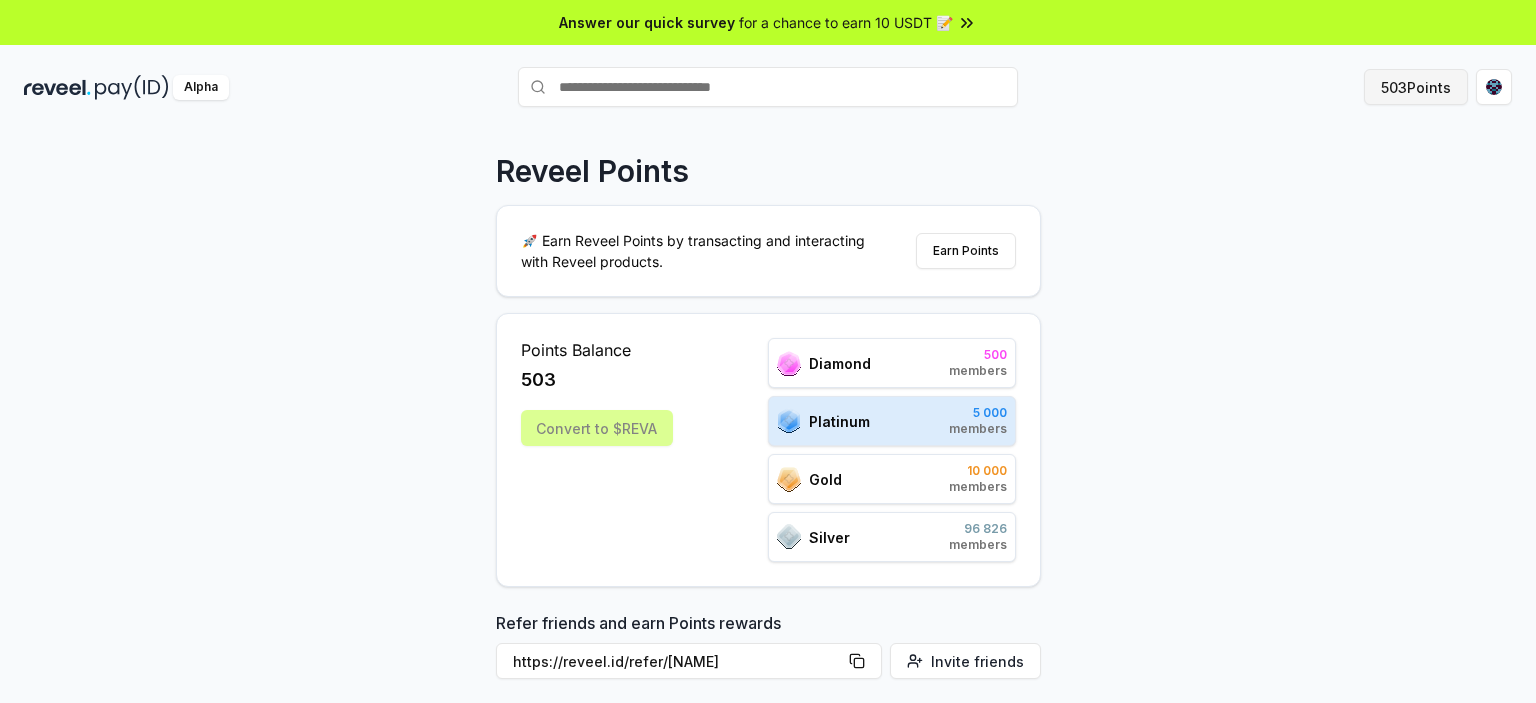 click on "503  Points" at bounding box center (1416, 87) 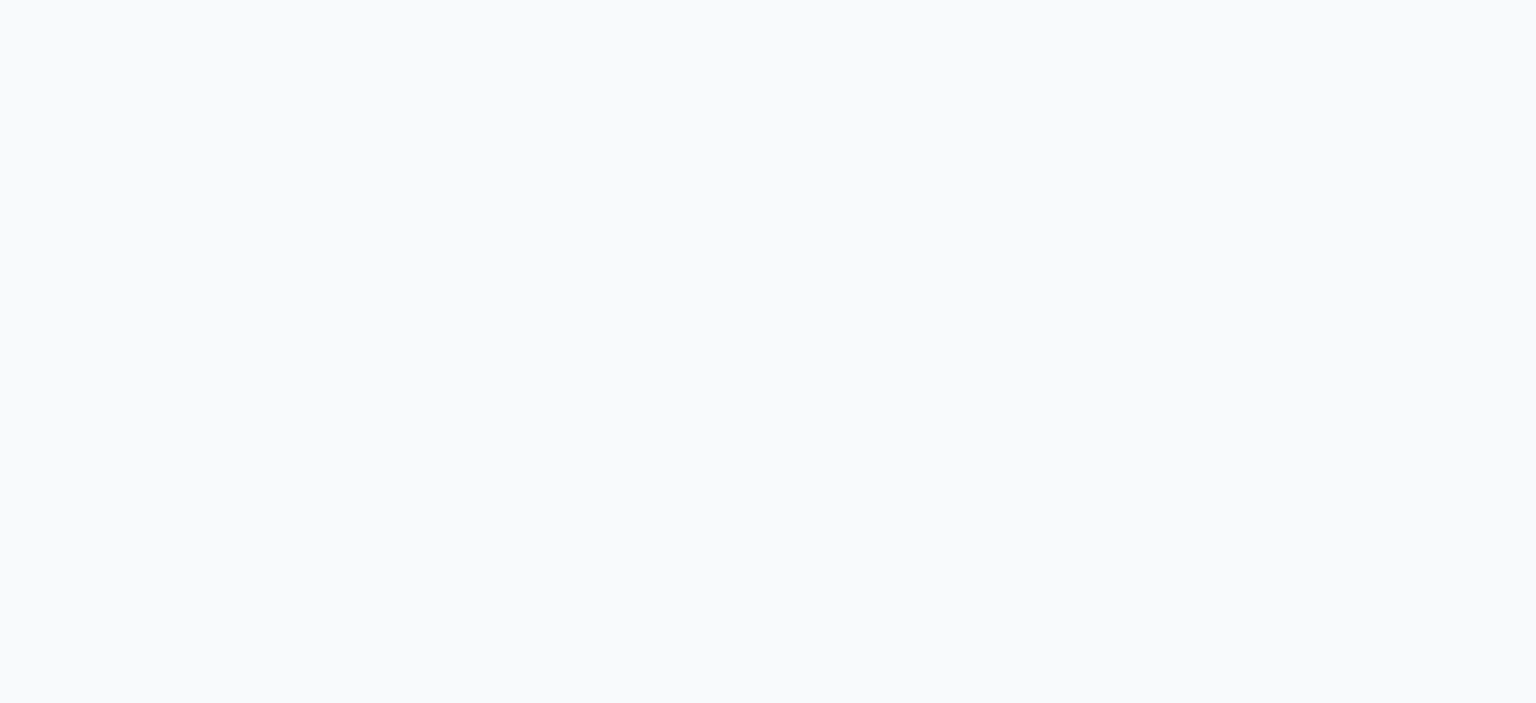 scroll, scrollTop: 0, scrollLeft: 0, axis: both 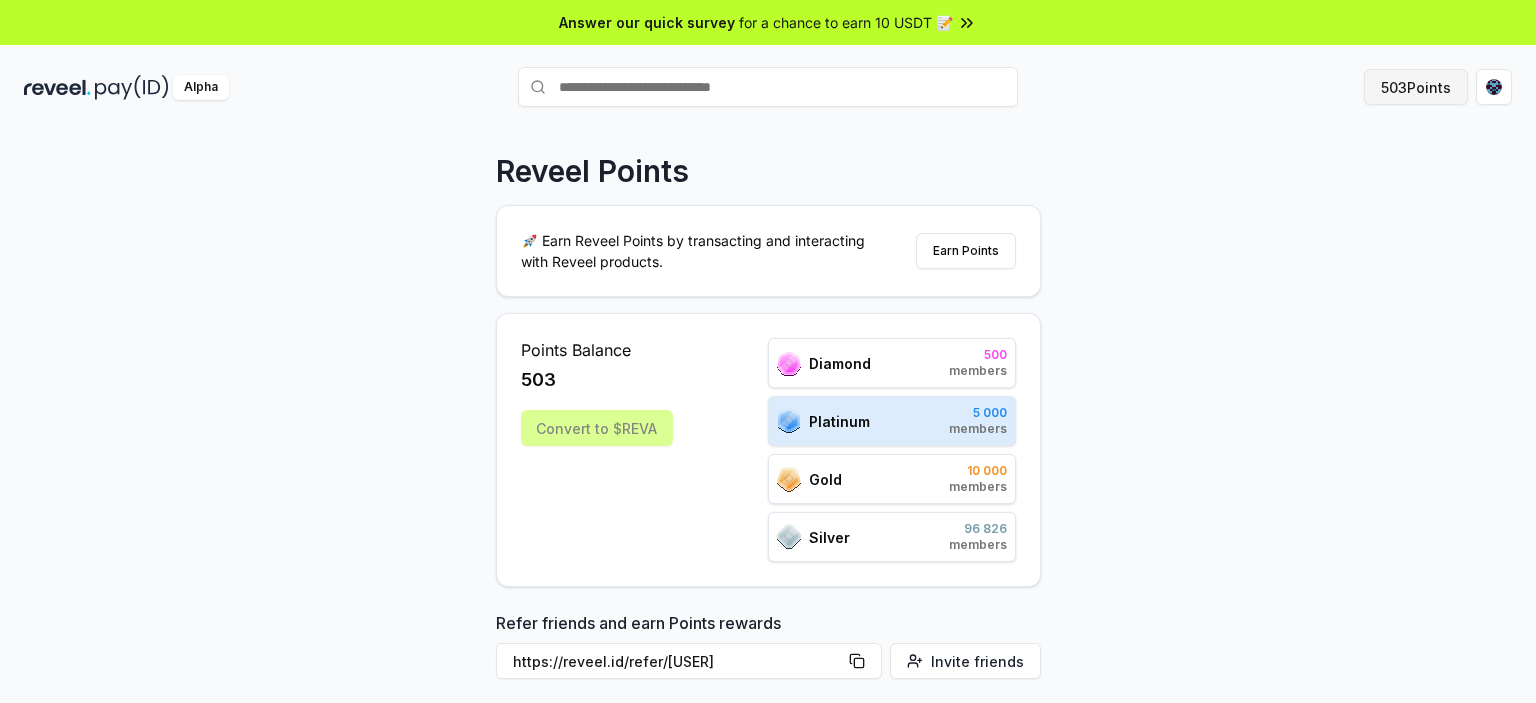 click on "503  Points" at bounding box center (1416, 87) 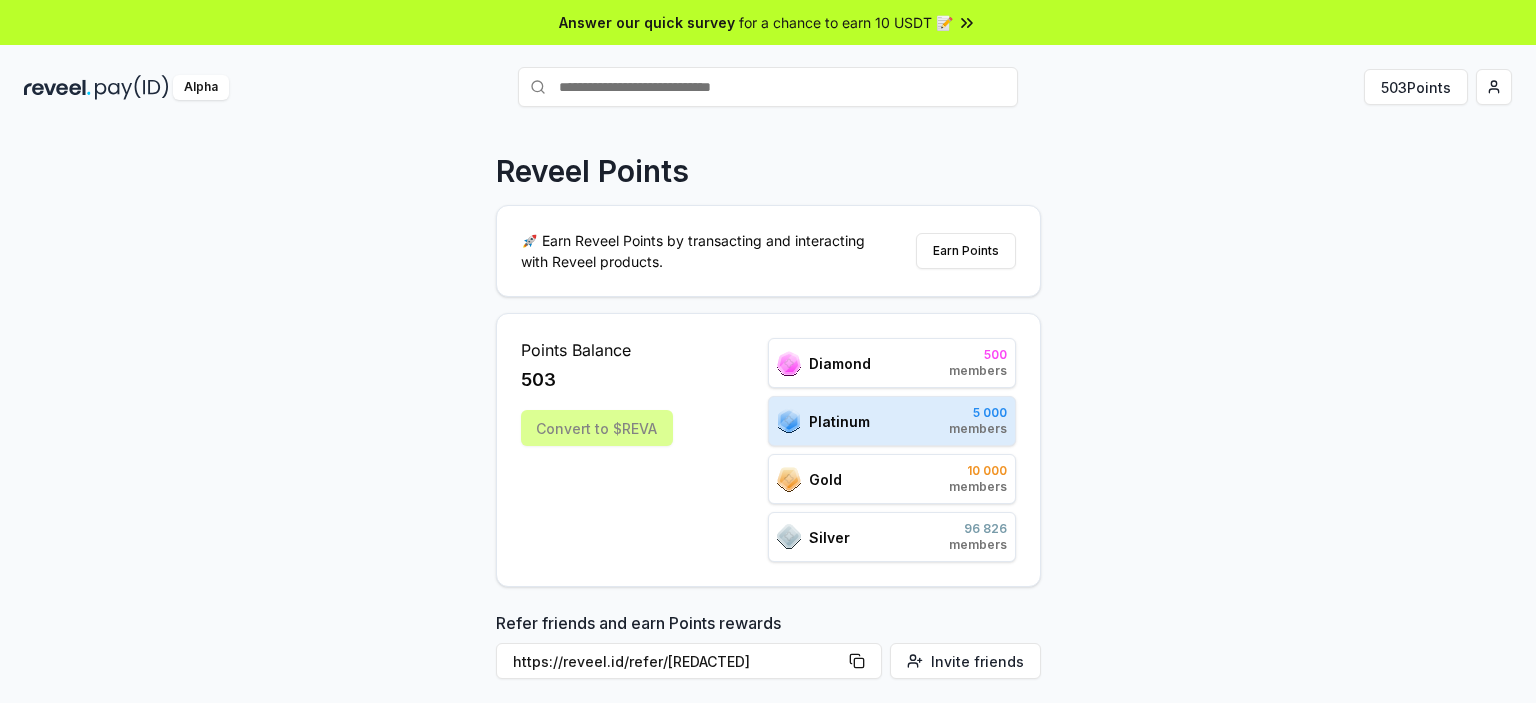 scroll, scrollTop: 0, scrollLeft: 0, axis: both 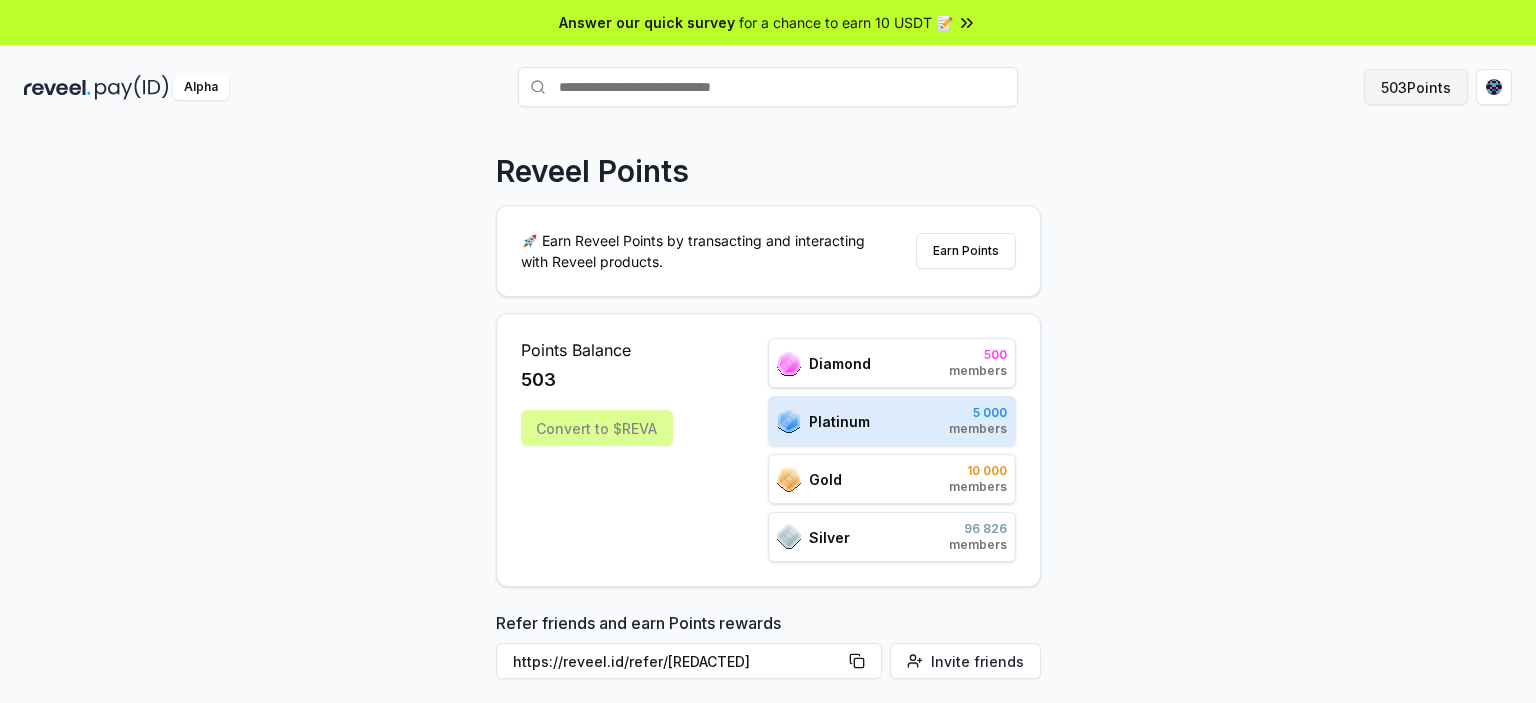 click on "503  Points" at bounding box center [1416, 87] 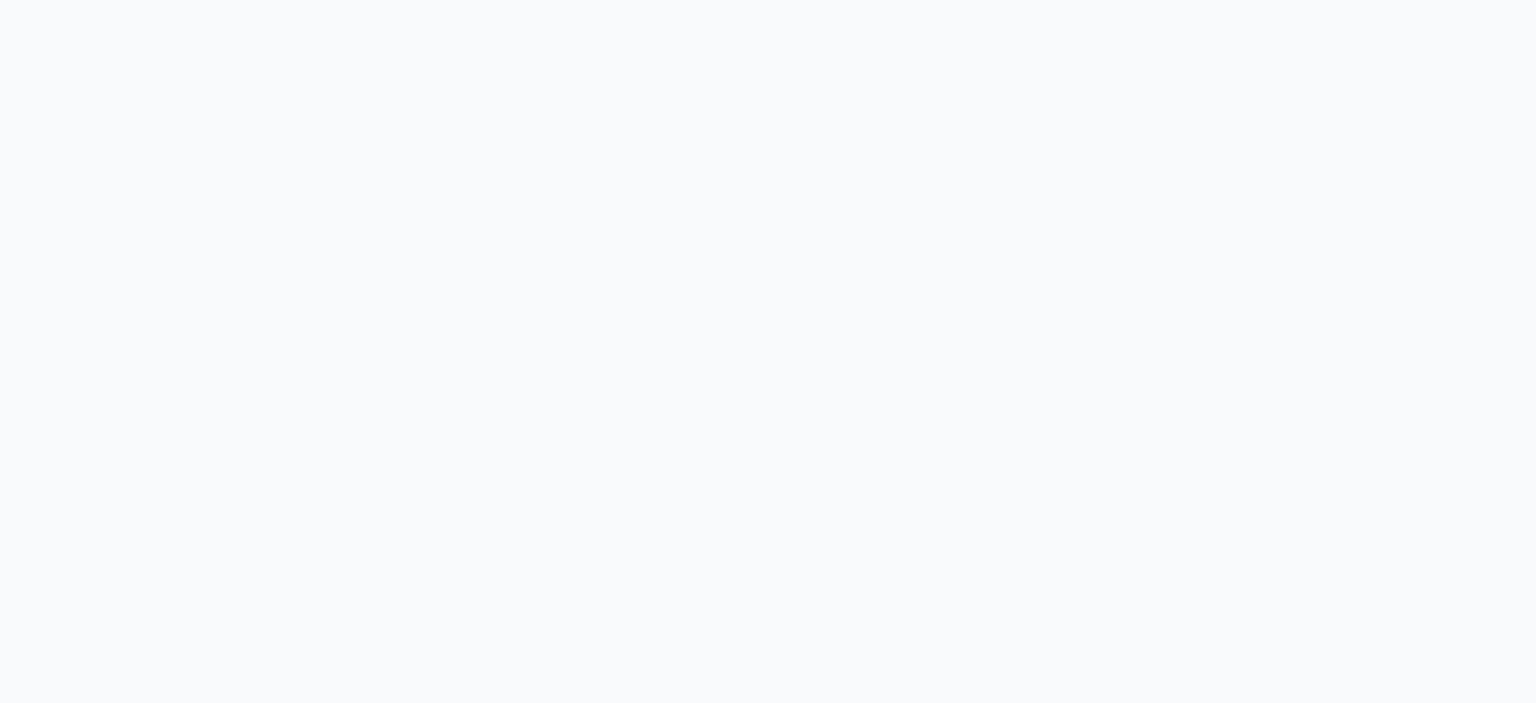 scroll, scrollTop: 0, scrollLeft: 0, axis: both 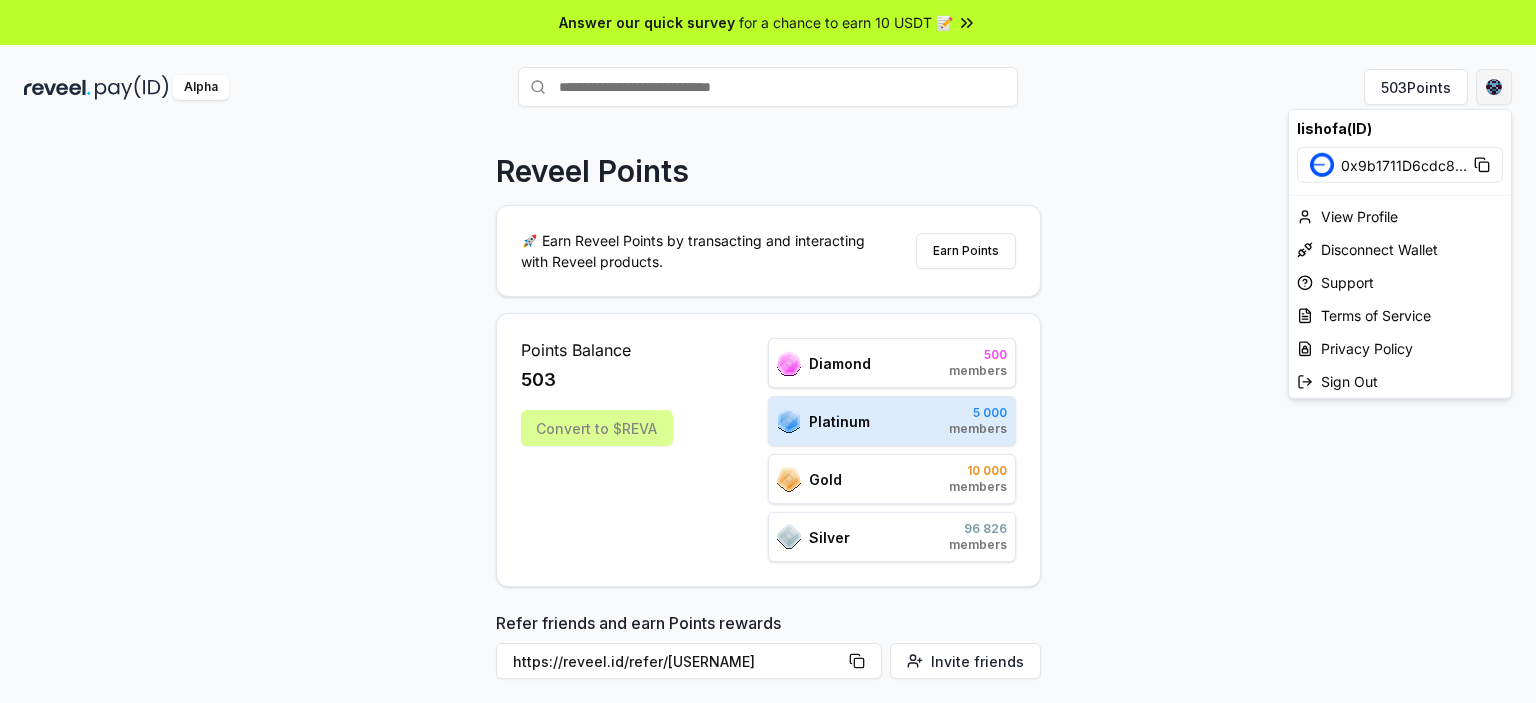 click on "Answer our quick survey for a chance to earn 10 USDT 📝 Alpha   503  Points Reveel Points  🚀 Earn Reveel Points by transacting and interacting with Reveel products. Earn Points Points Balance  503 Convert to $REVA Diamond 500 members Platinum 5 000 members Gold 10 000 members Silver 96 826 members Refer friends and earn Points rewards https://reveel.id/refer/lishofa Invite friends Join the discussion on Discord Join Discord     31.2K community members Leaderboard Diamond Platinum Gold Silver Rank Pay(ID) Points # 1999 lishofa 379 # 501 789 12,988 # 502 core 12,952 # 503 makssimfortzswtb 12,934 # 504 dyingreplica8105 12,934 # 505 natalia 12,934 # 506 org 12,928 # 507 dante00023 12,856 # 508 0xcalderascale 12,844 # 509 navallicensee861 12,843 # 510 thisneverends 12,843 Previous 1 2 3 4 5 More pages 500 Next lishofa(ID)   0x9b1711D6cdc8 ...     View Profile   Disconnect Wallet   Support   Terms of Service   Privacy Policy   Sign Out" at bounding box center (768, 351) 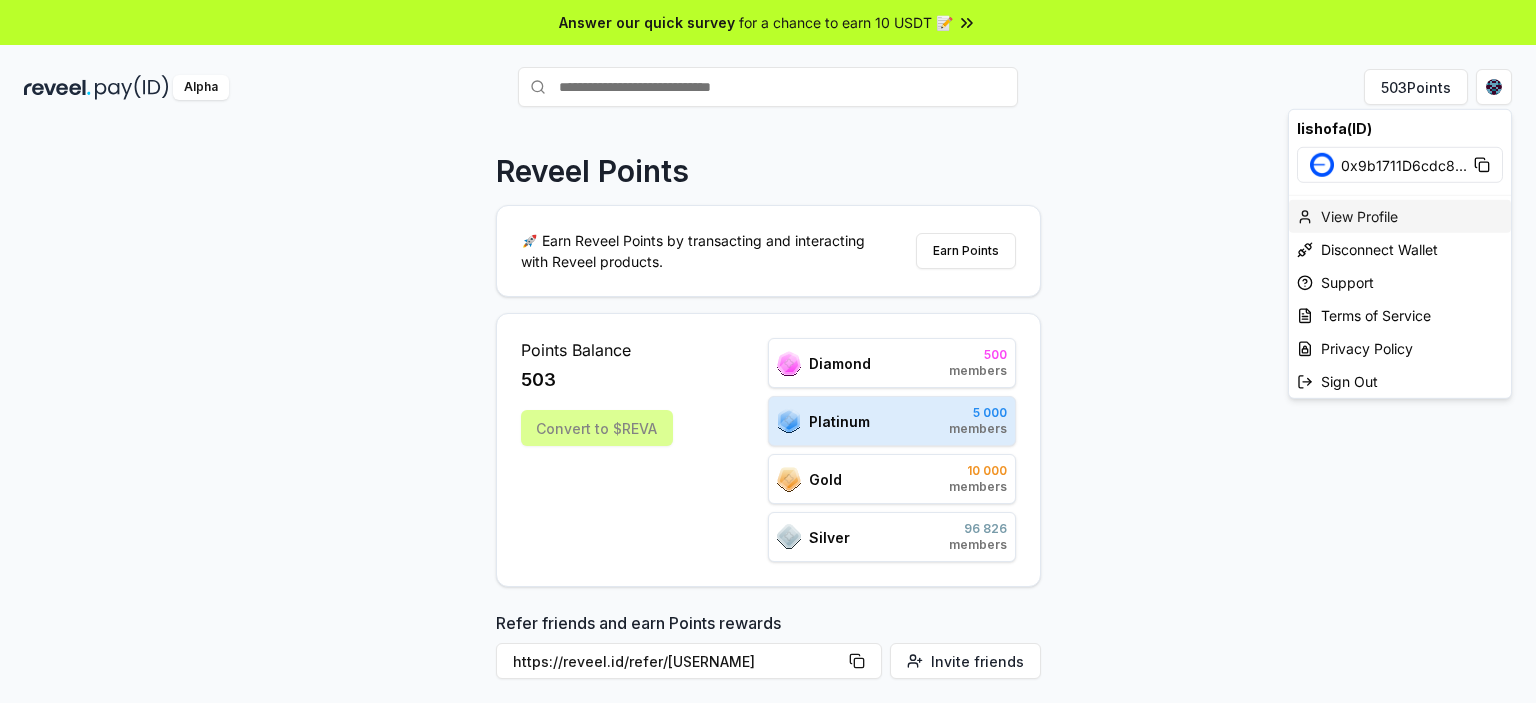 click on "View Profile" at bounding box center [1400, 216] 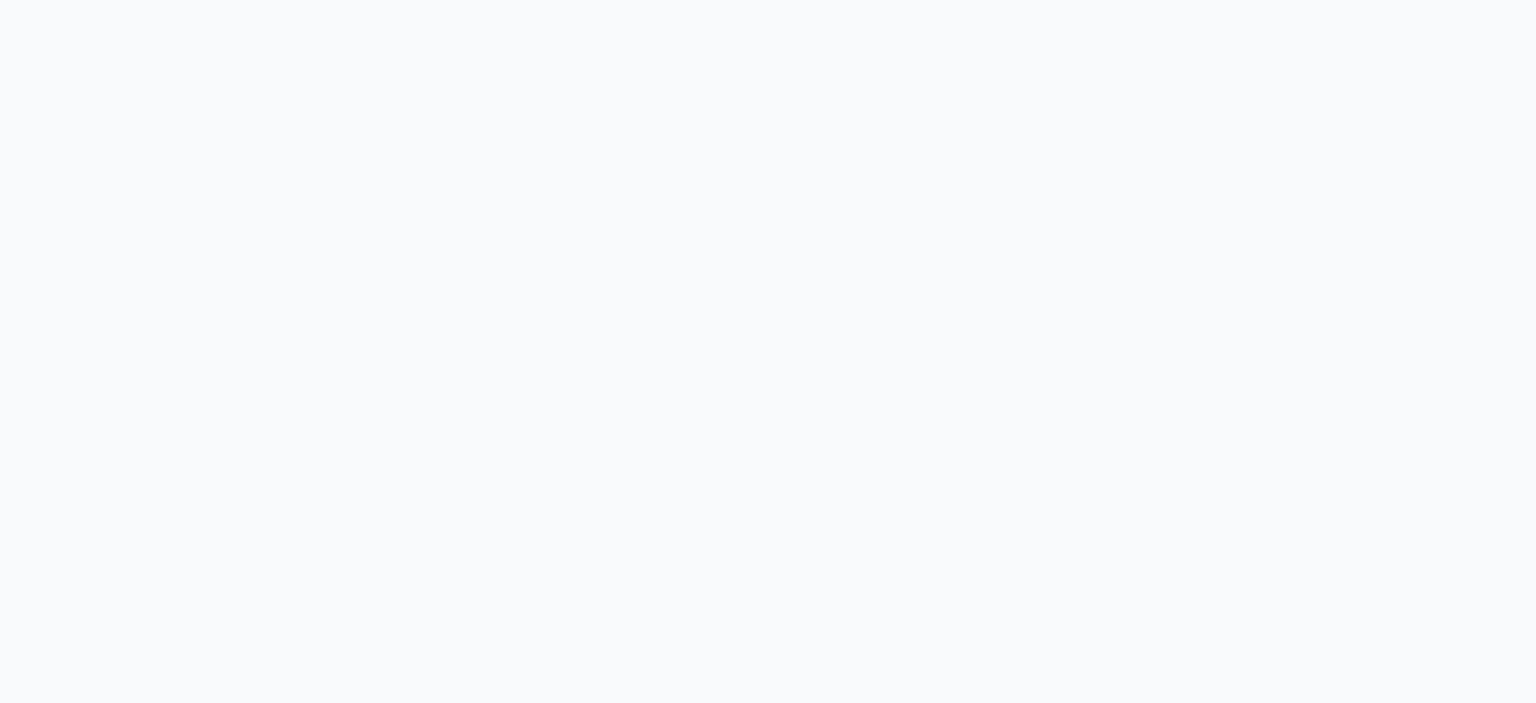 scroll, scrollTop: 0, scrollLeft: 0, axis: both 